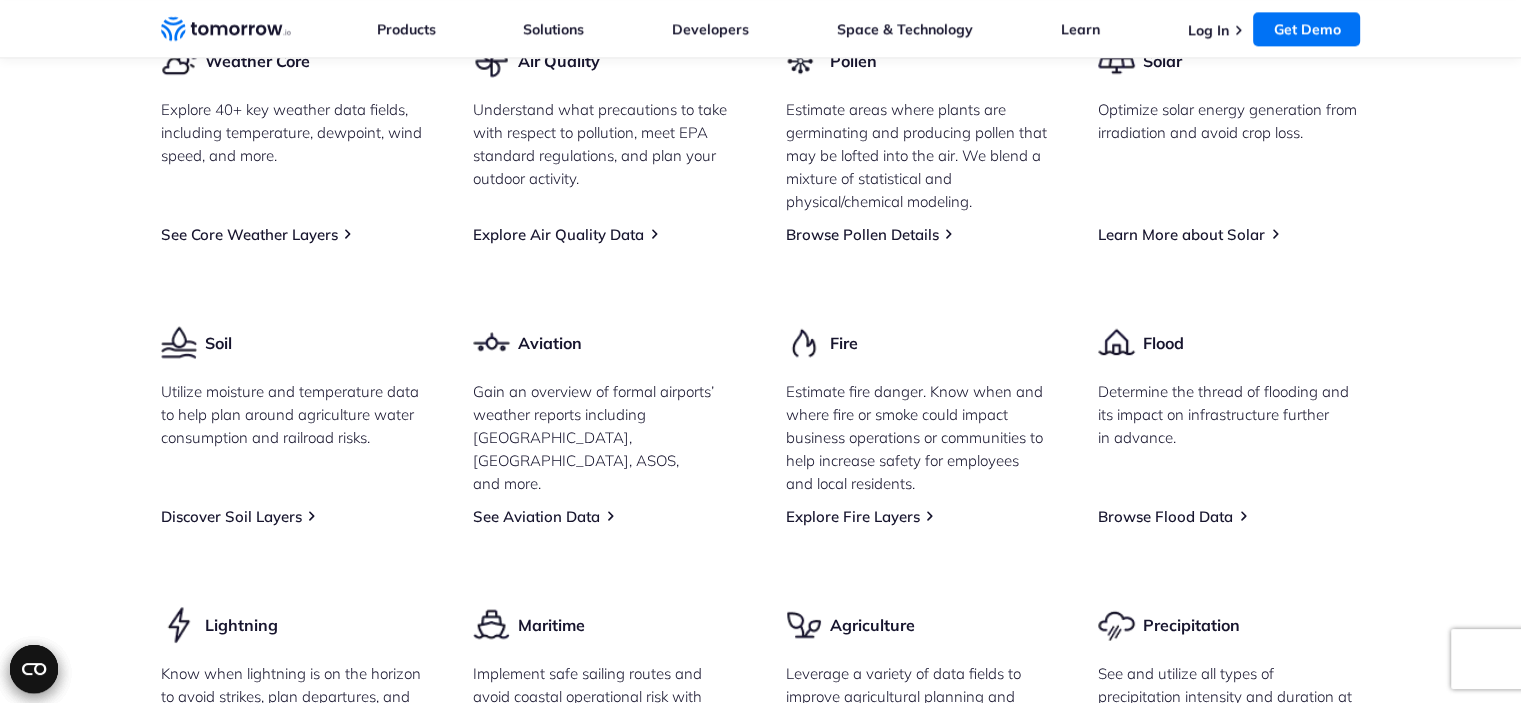scroll, scrollTop: 2178, scrollLeft: 0, axis: vertical 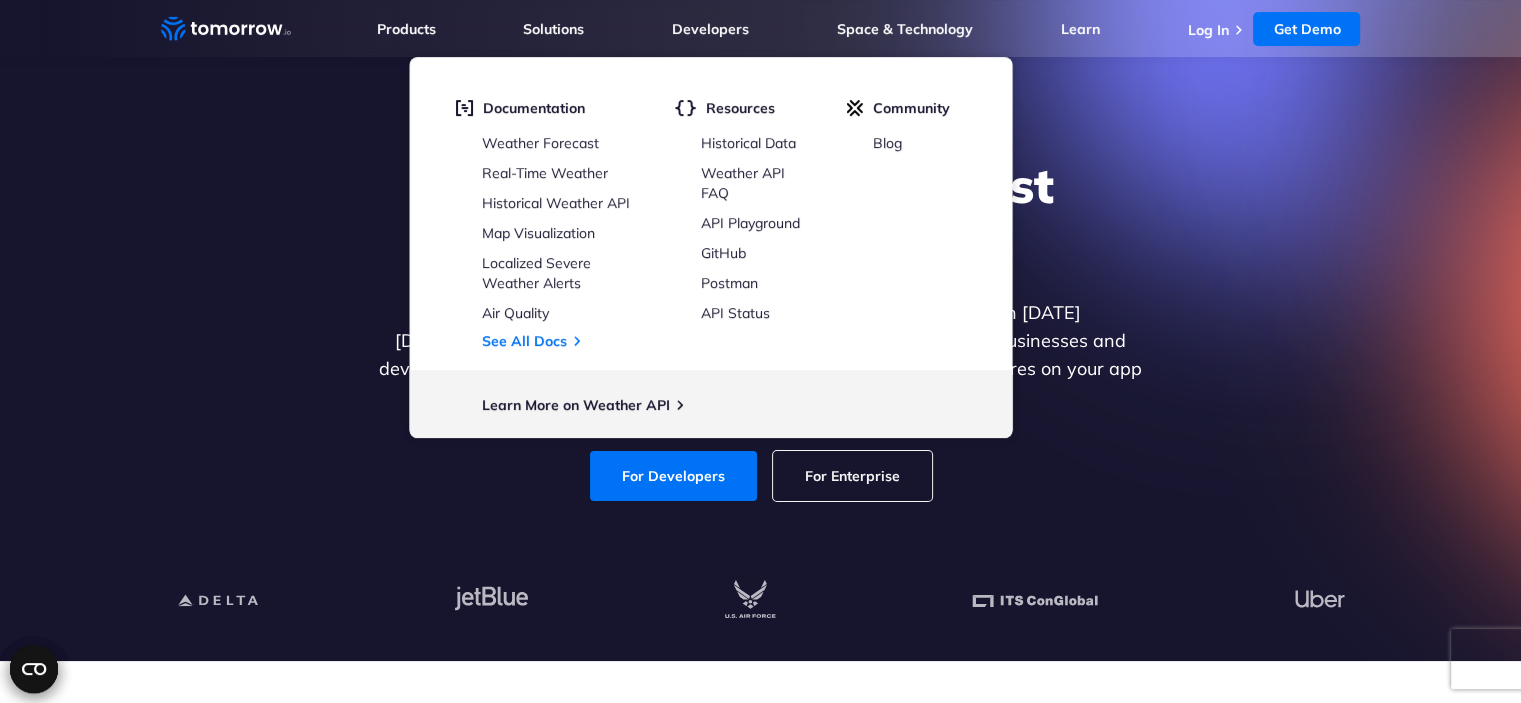 click on "Weather Forecast
Real-Time Weather
Historical Weather API
Map Visualization
Localized Severe Weather Alerts
Air Quality
See All Docs" at bounding box center (546, 241) 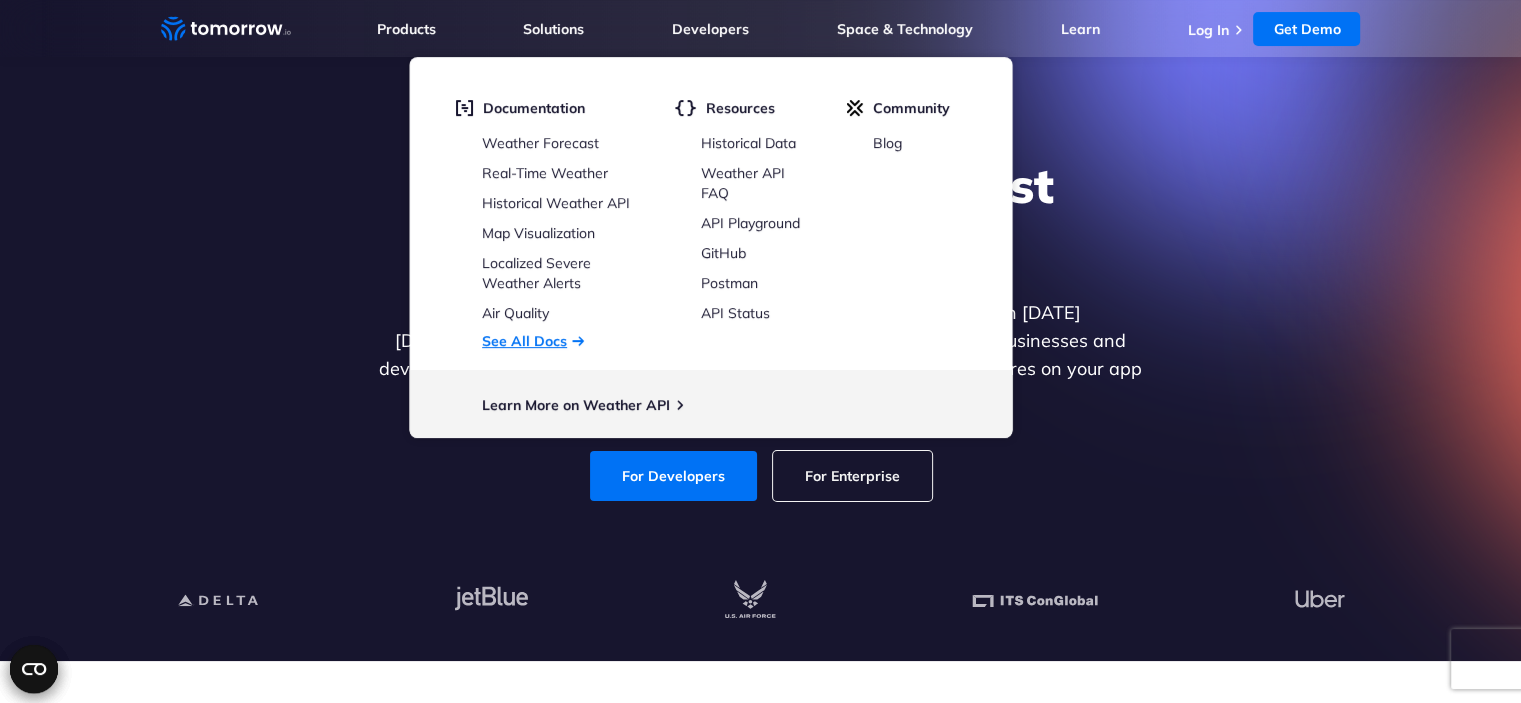 click on "See All Docs" at bounding box center [524, 341] 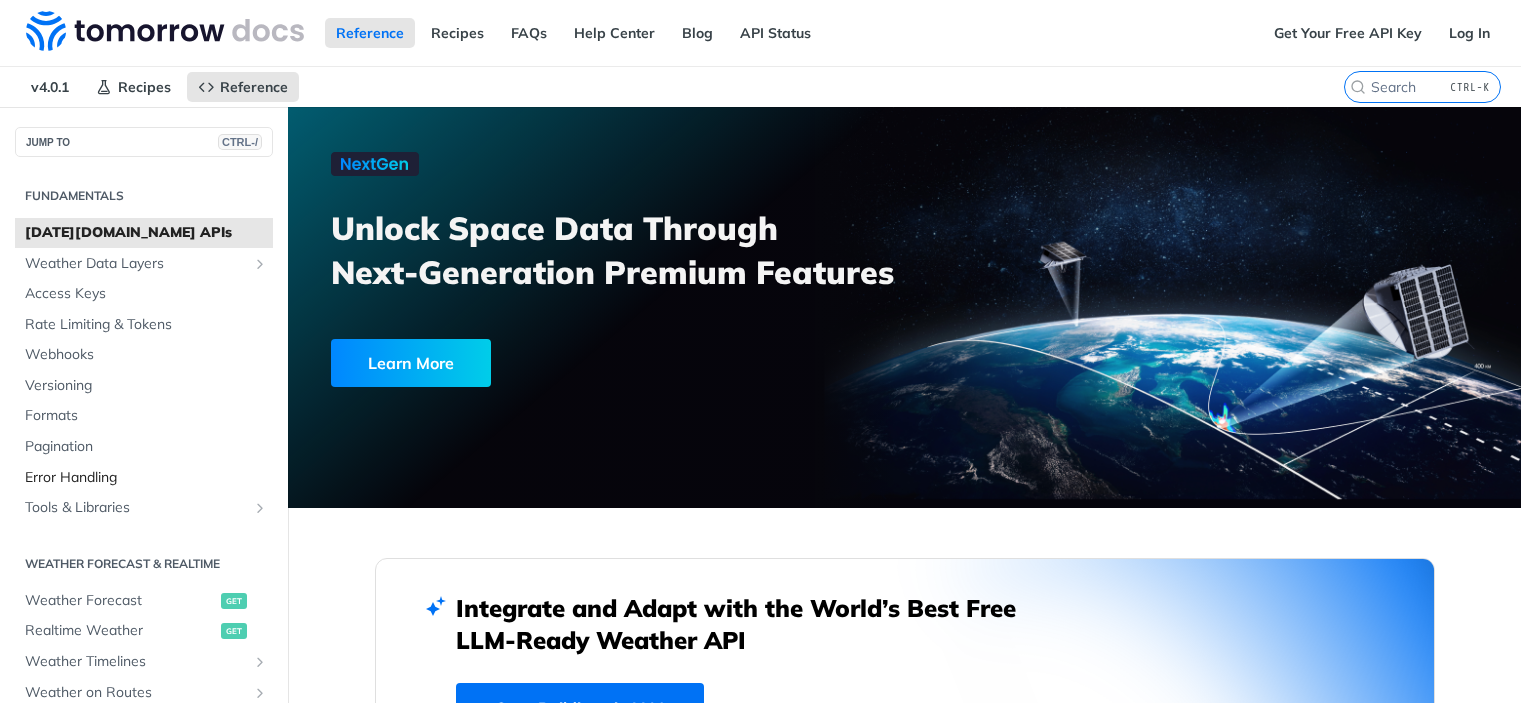 scroll, scrollTop: 0, scrollLeft: 0, axis: both 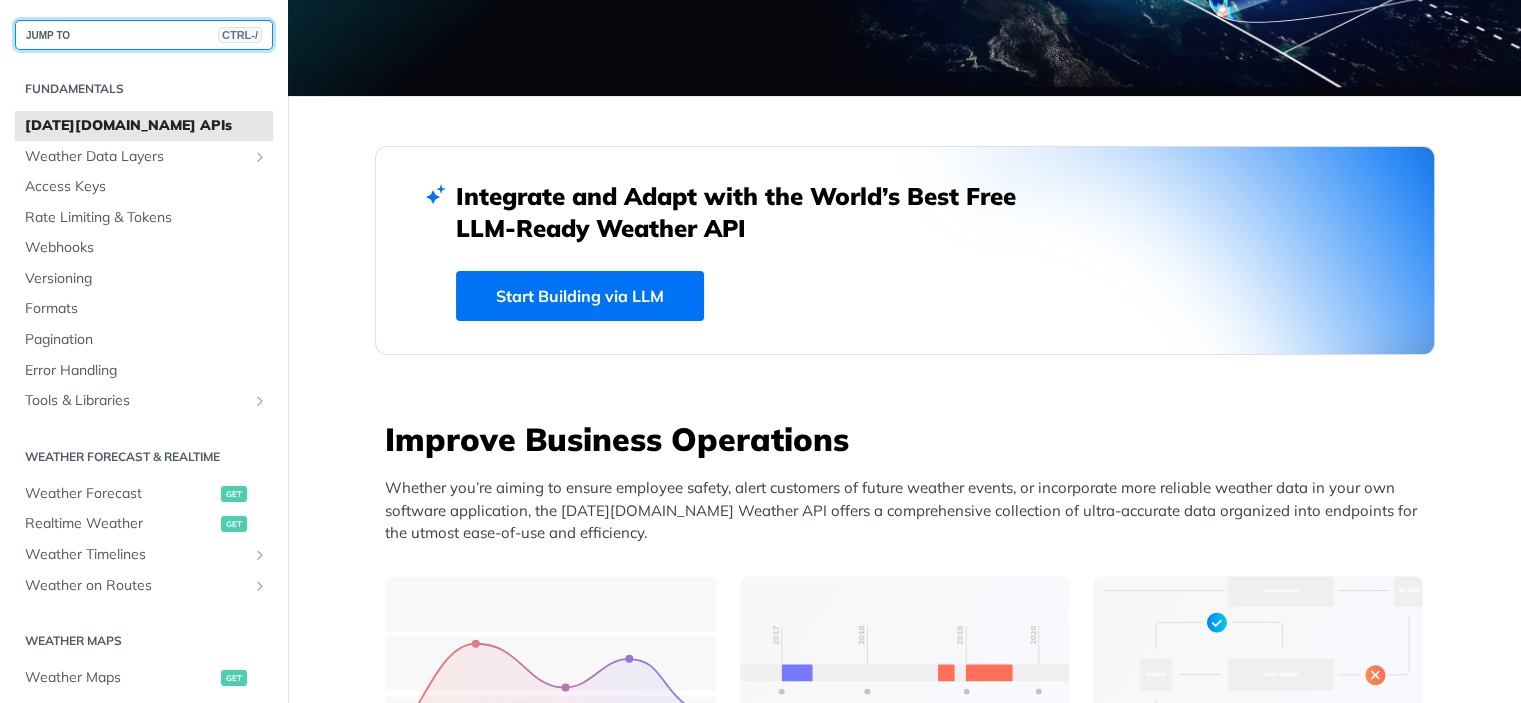 click on "JUMP TO CTRL-/" at bounding box center (144, 35) 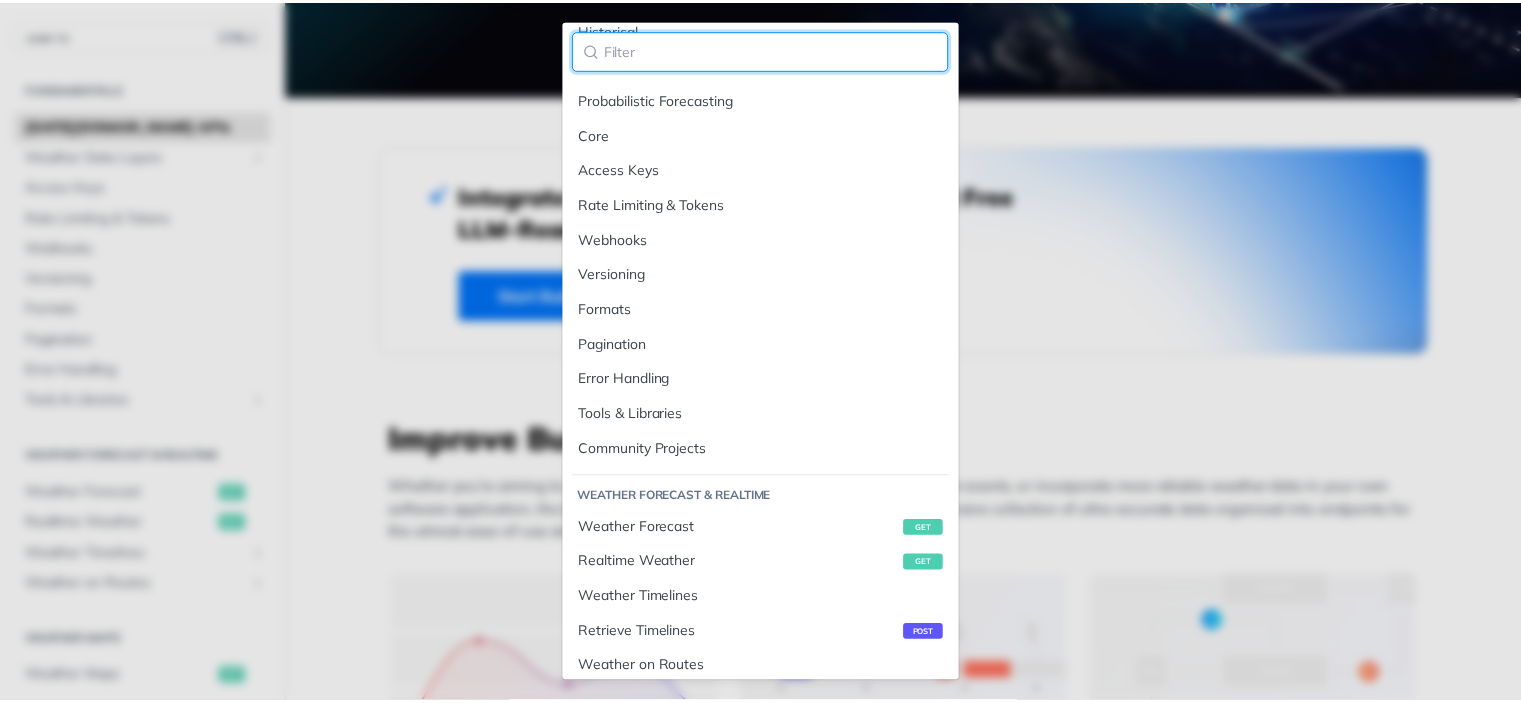 scroll, scrollTop: 0, scrollLeft: 0, axis: both 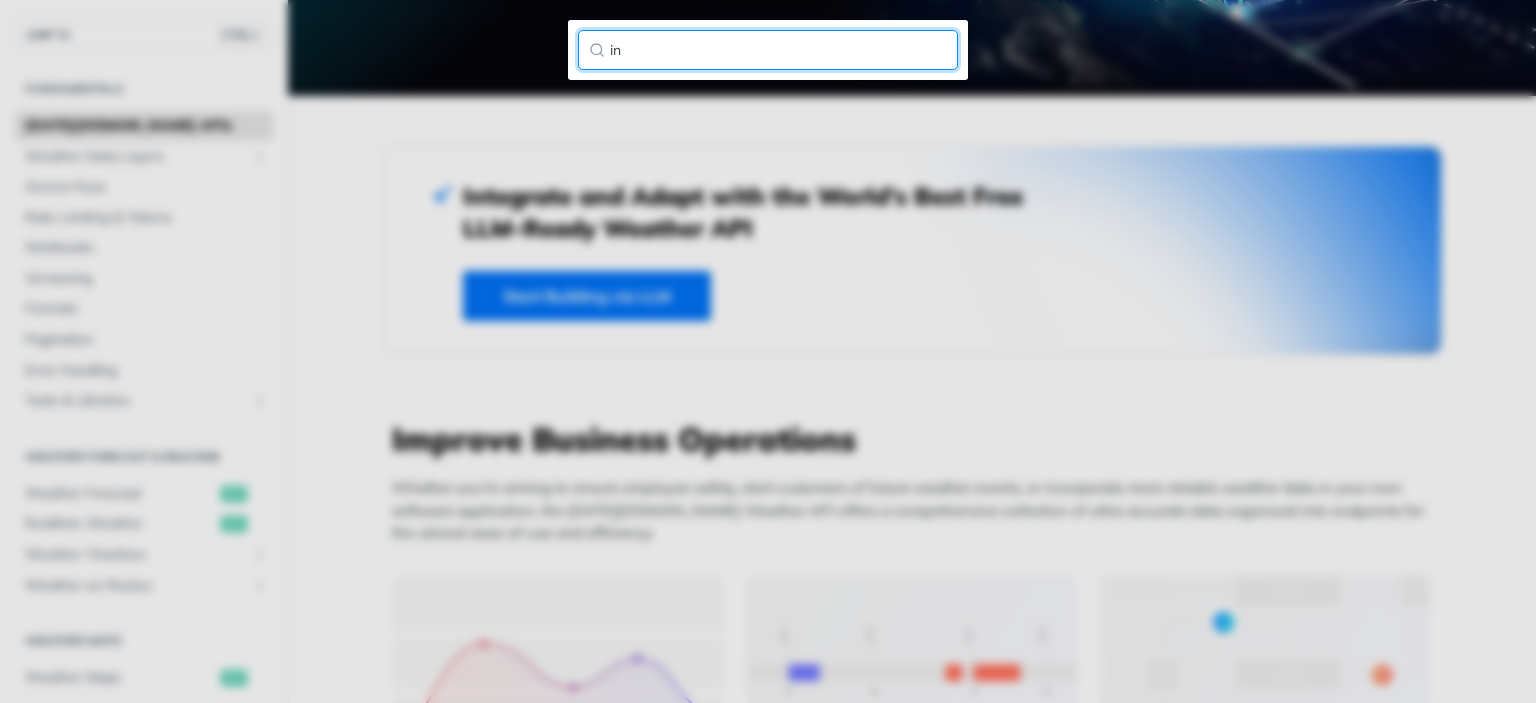 type on "i" 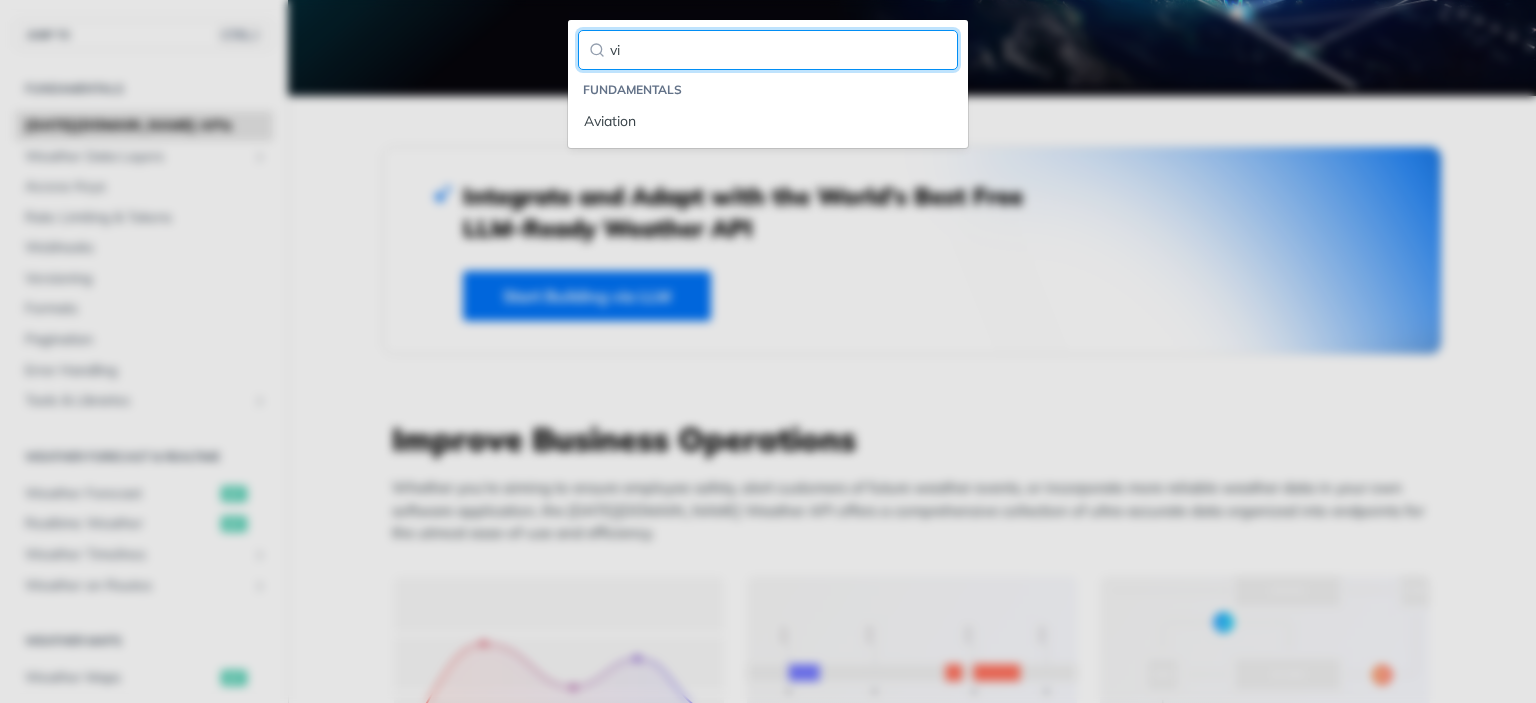 type on "v" 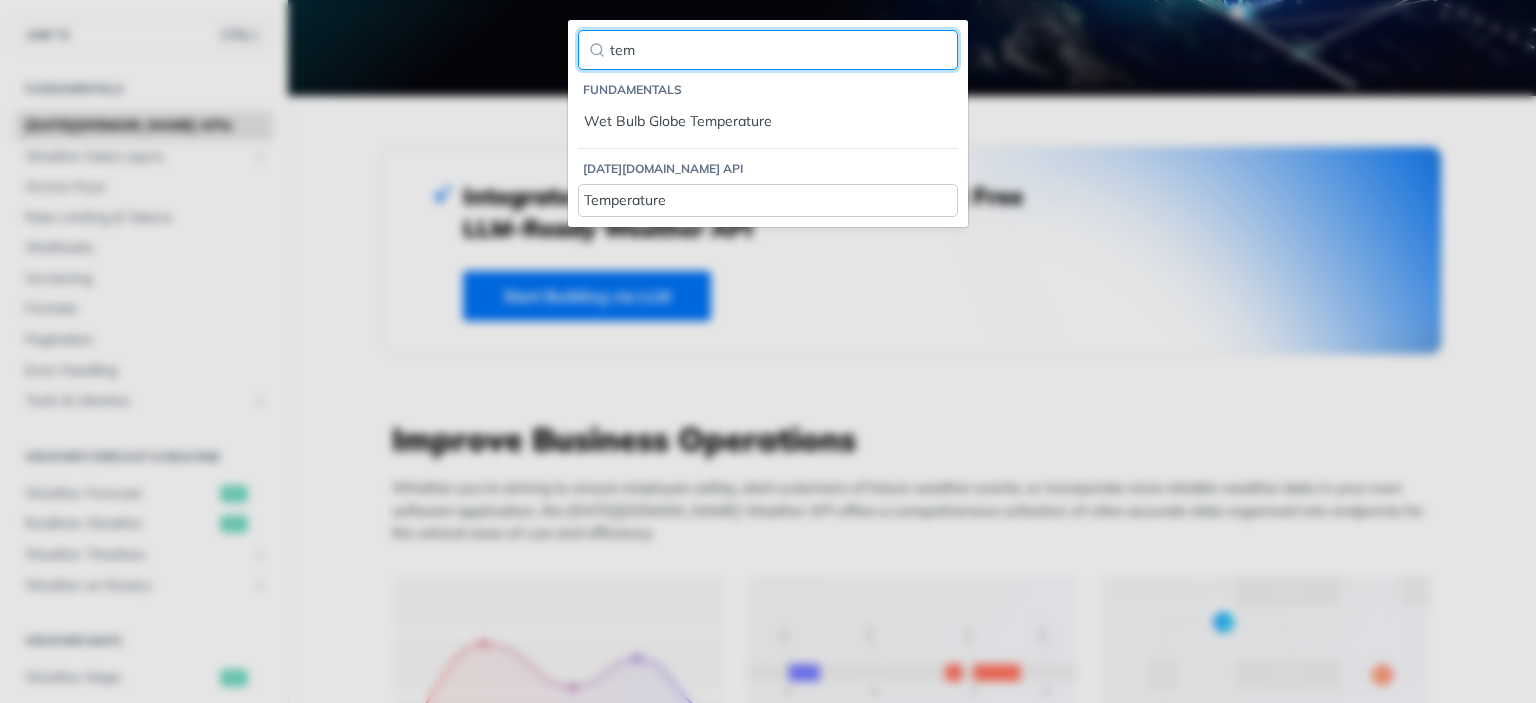 type on "tem" 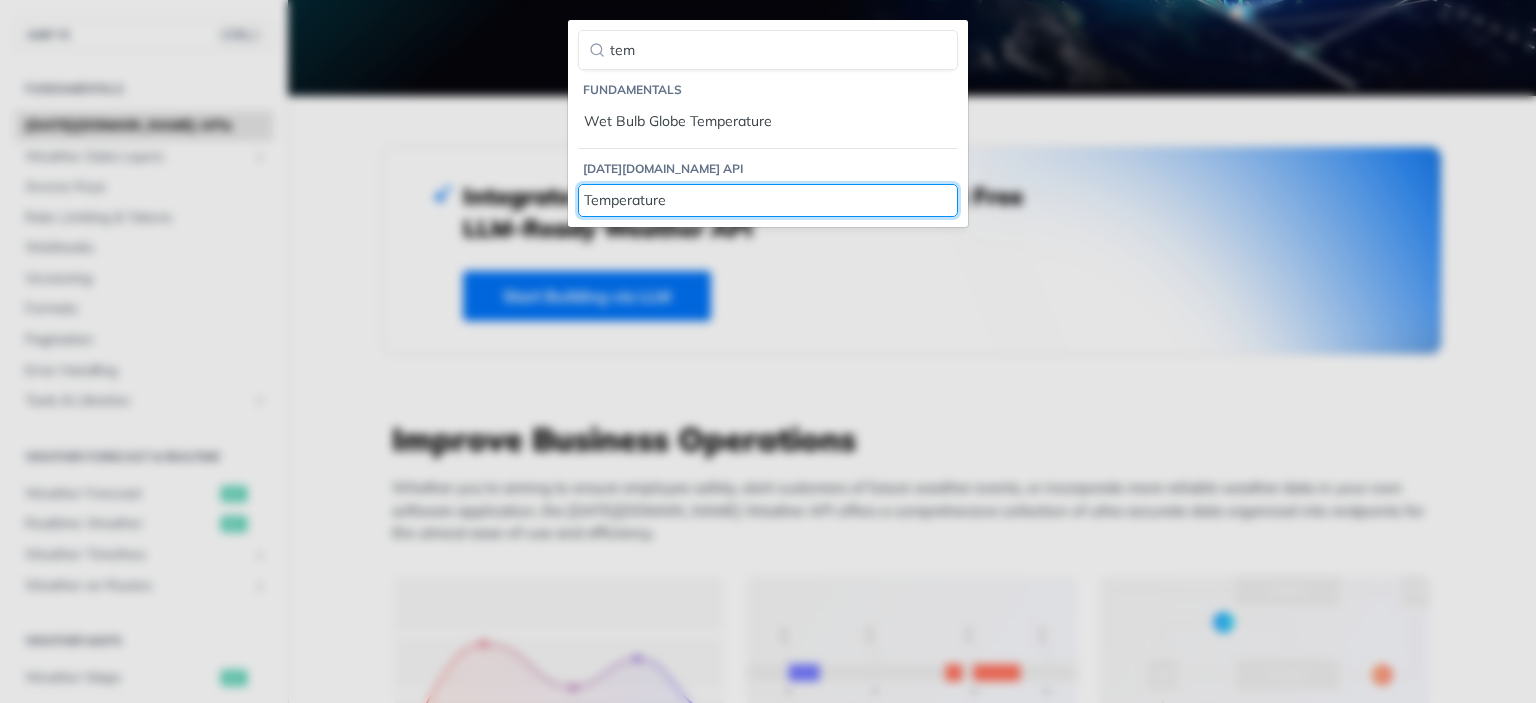 click on "Temperature" at bounding box center [768, 200] 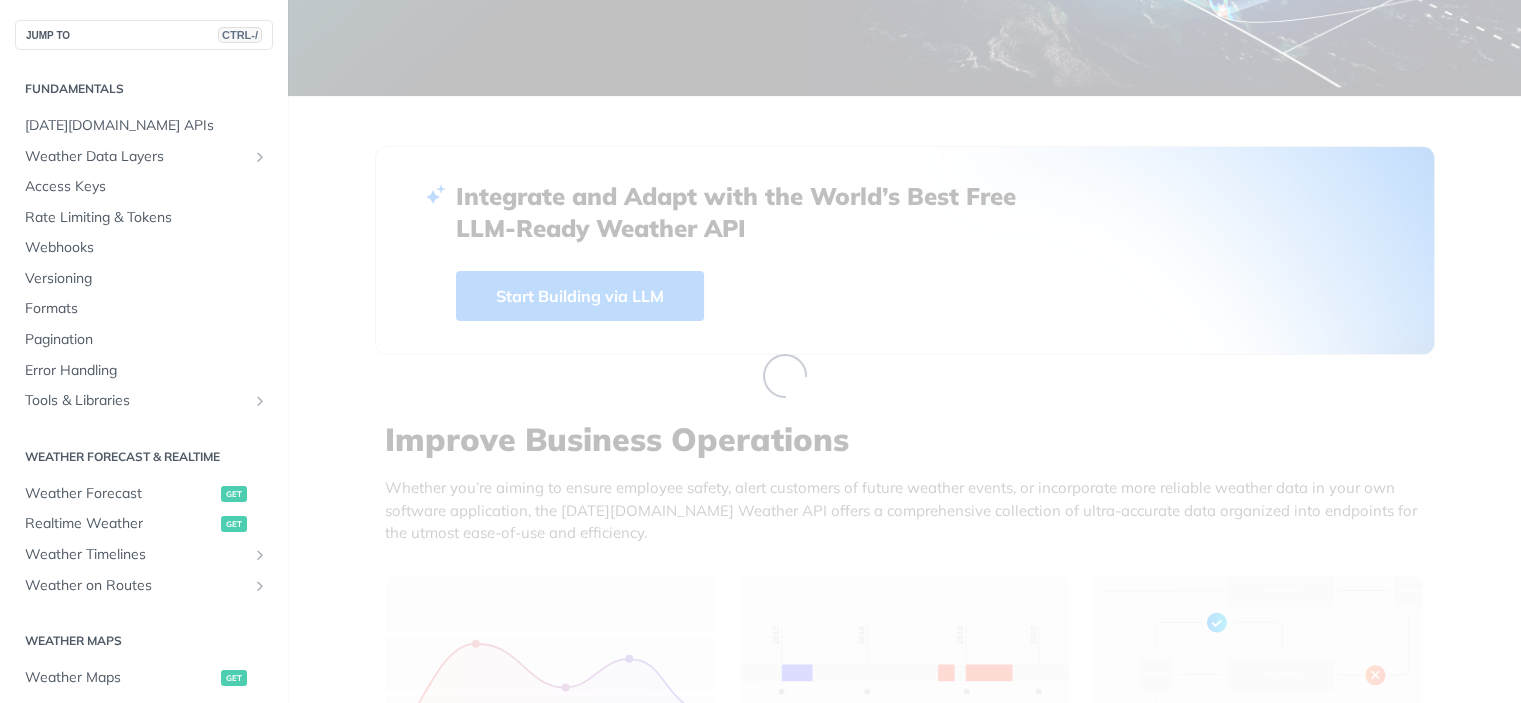 scroll, scrollTop: 248, scrollLeft: 0, axis: vertical 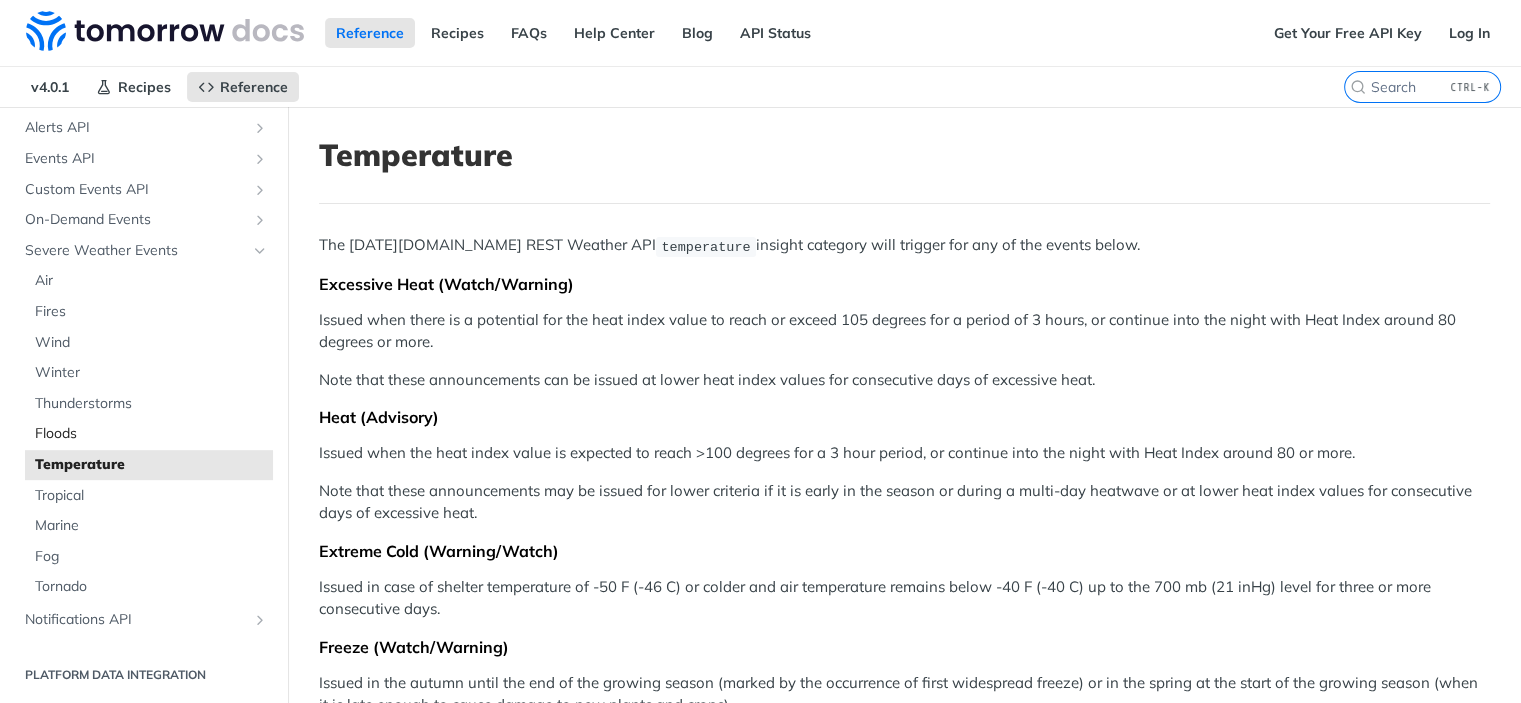 click on "Floods" at bounding box center [151, 434] 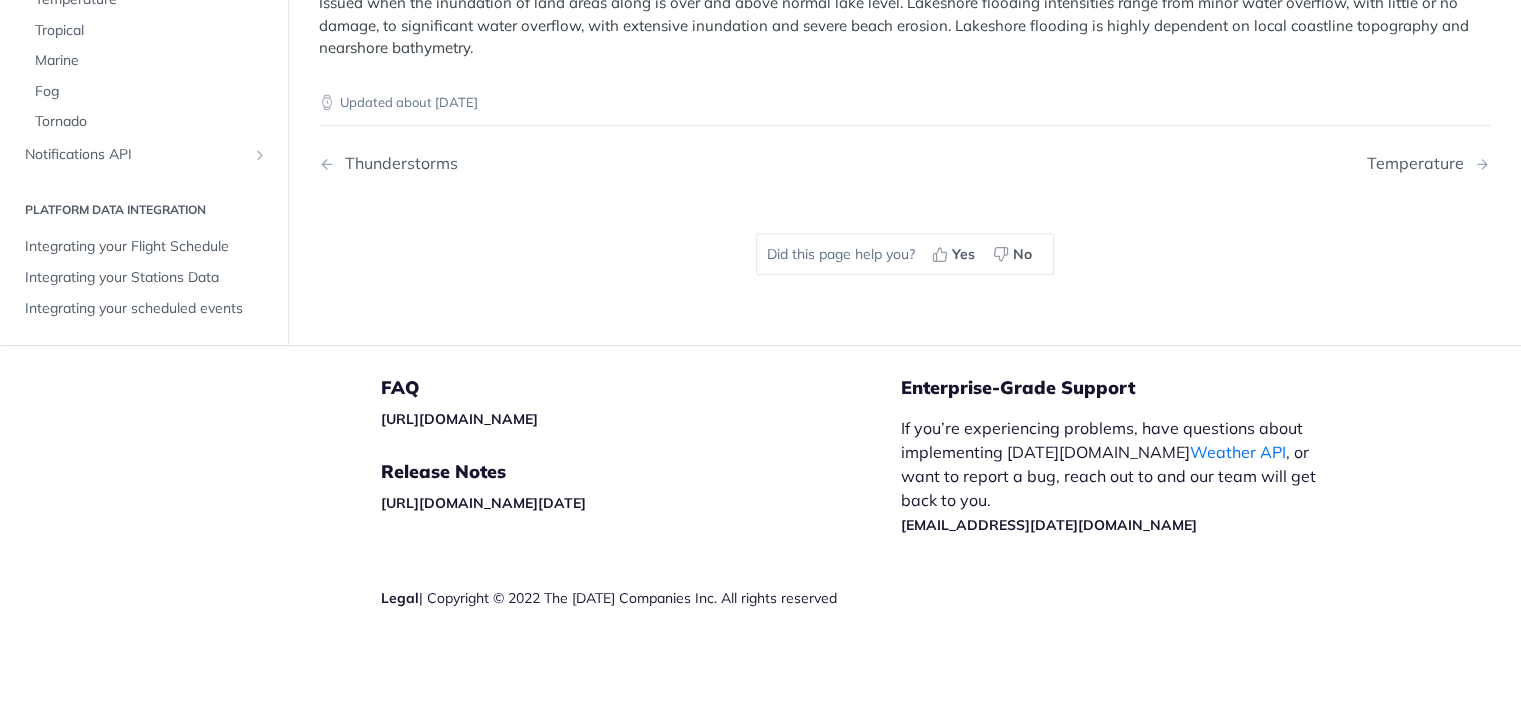 scroll, scrollTop: 624, scrollLeft: 0, axis: vertical 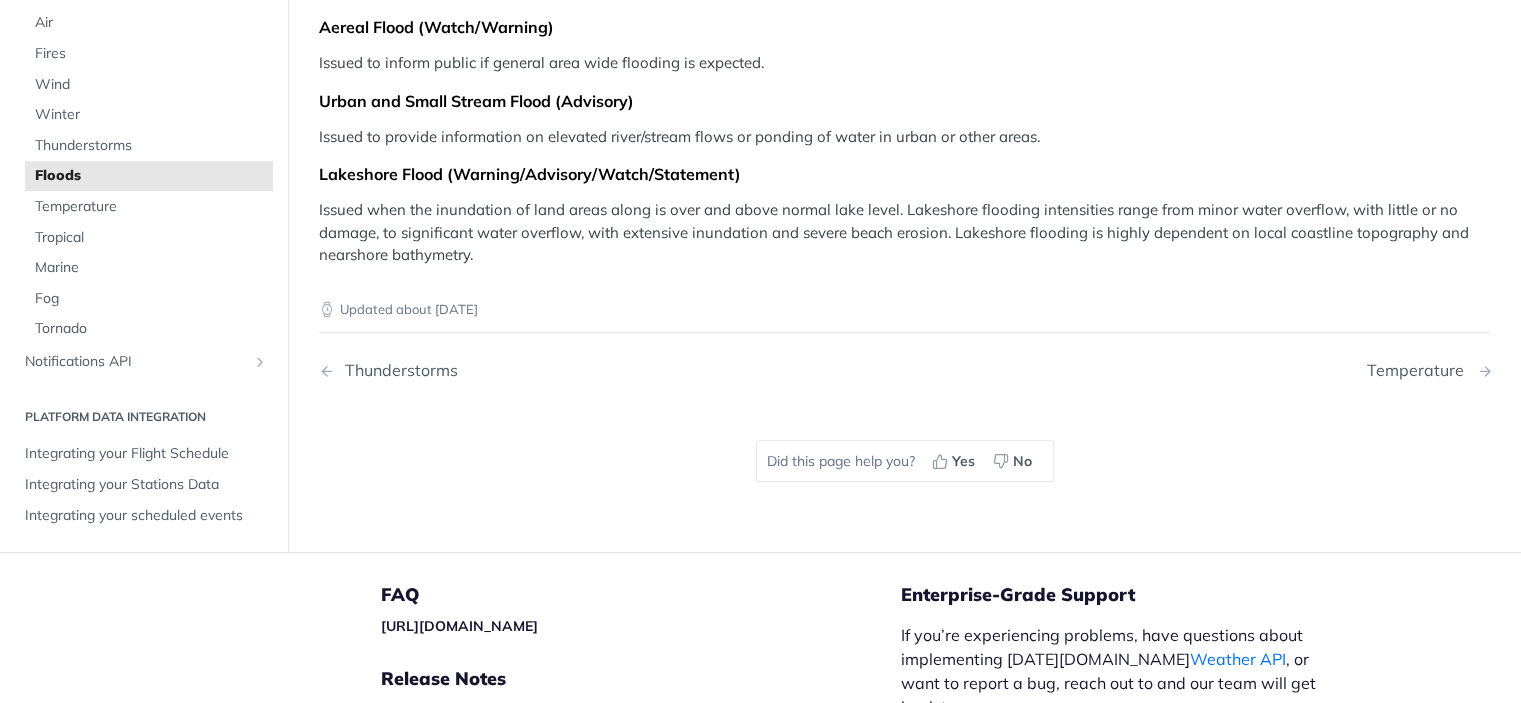 click on "Temperature" at bounding box center [1420, 370] 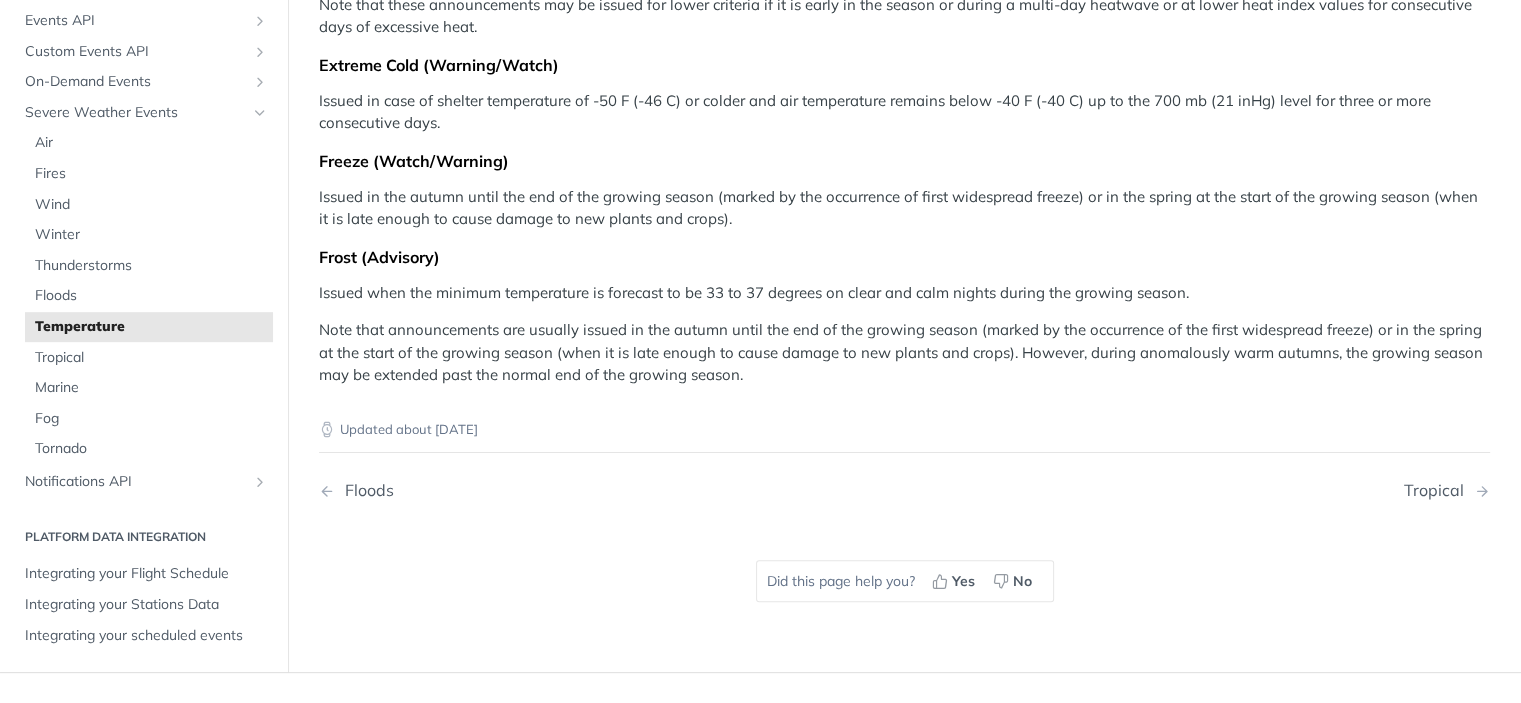 scroll, scrollTop: 0, scrollLeft: 0, axis: both 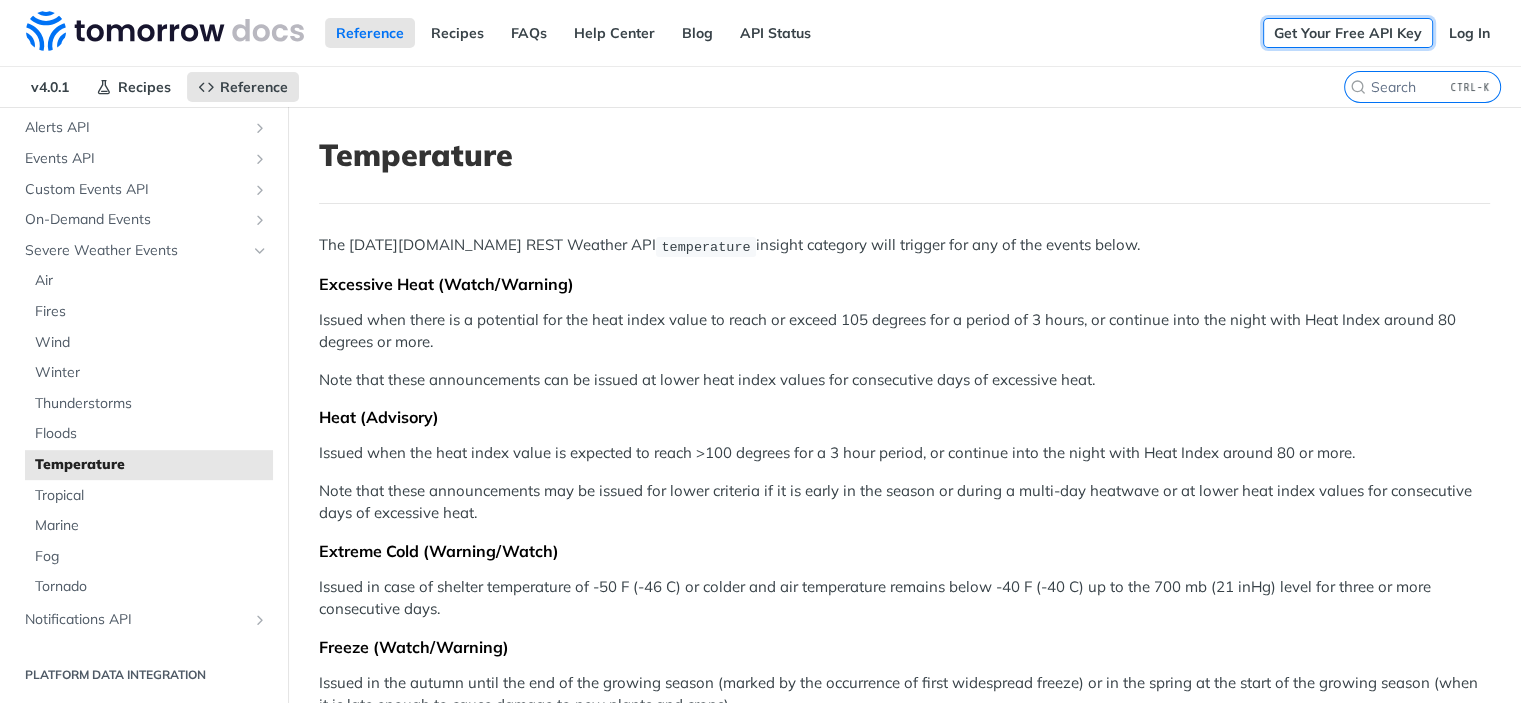 click on "Get Your Free API Key" at bounding box center [1348, 33] 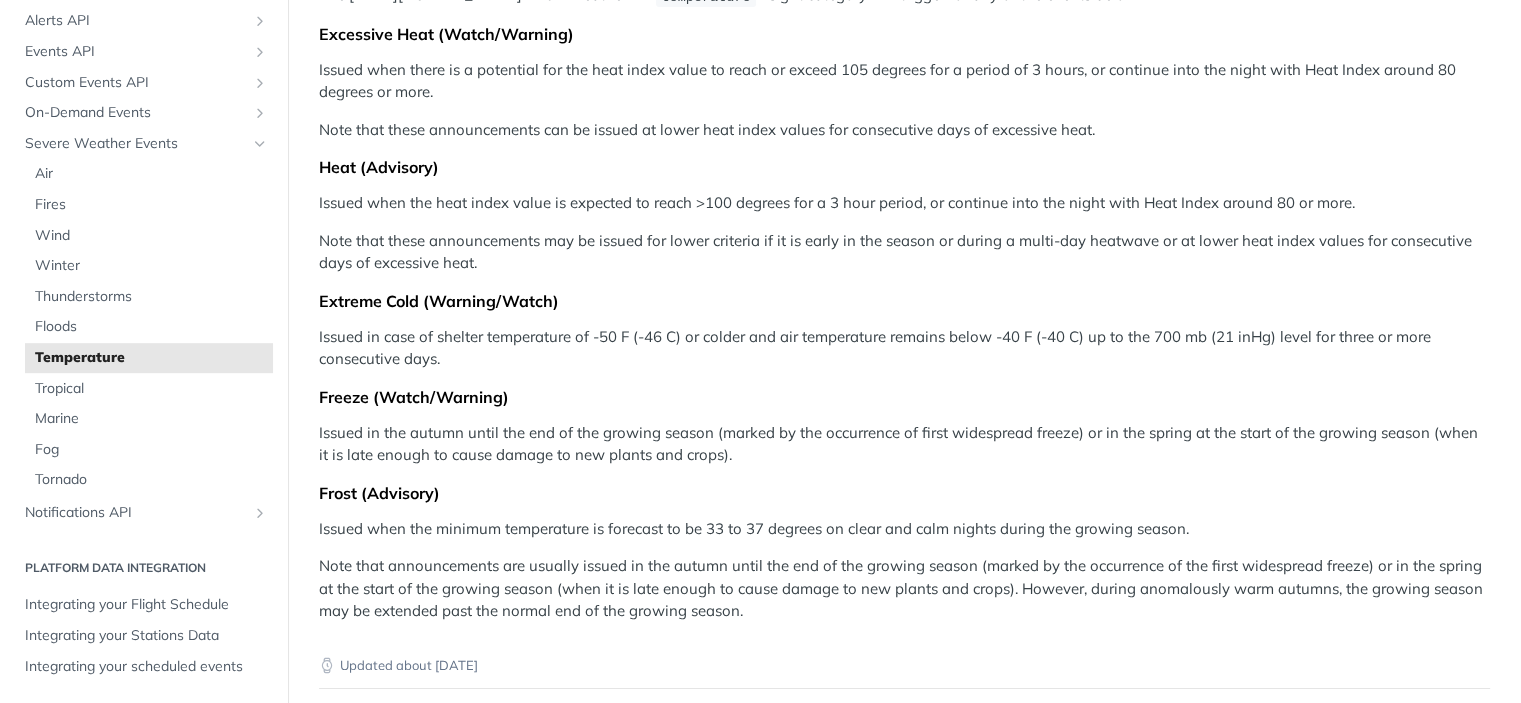 scroll, scrollTop: 0, scrollLeft: 0, axis: both 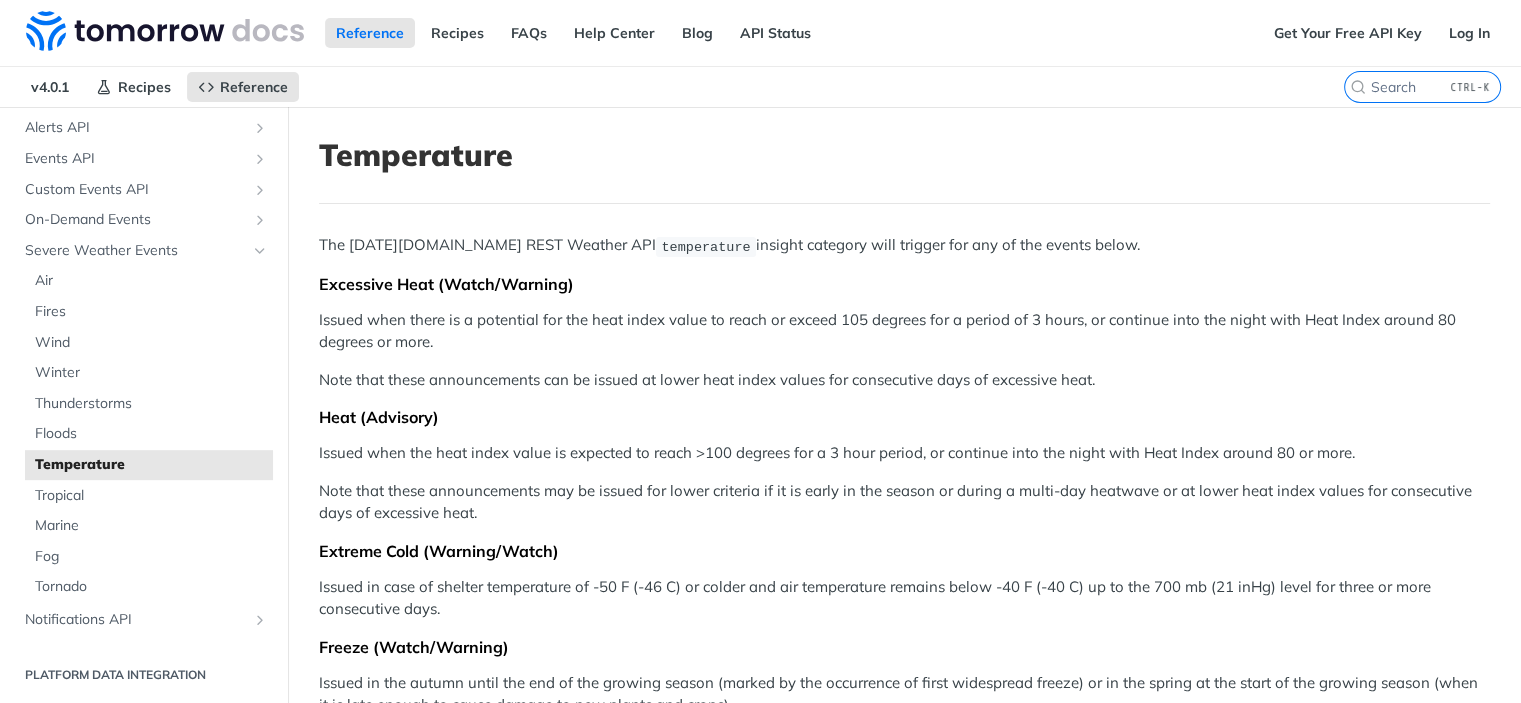 click on "Temperature" at bounding box center (151, 465) 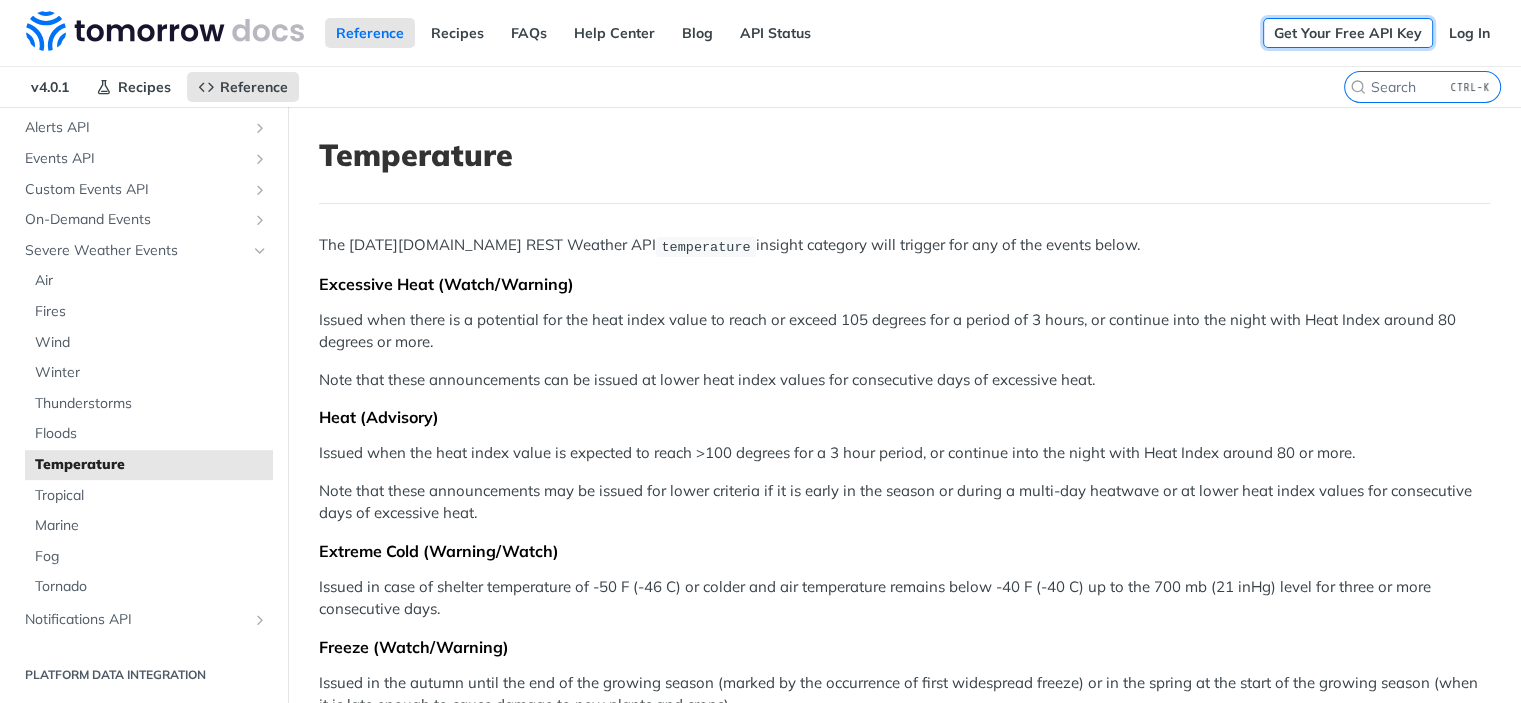 click on "Get Your Free API Key" at bounding box center (1348, 33) 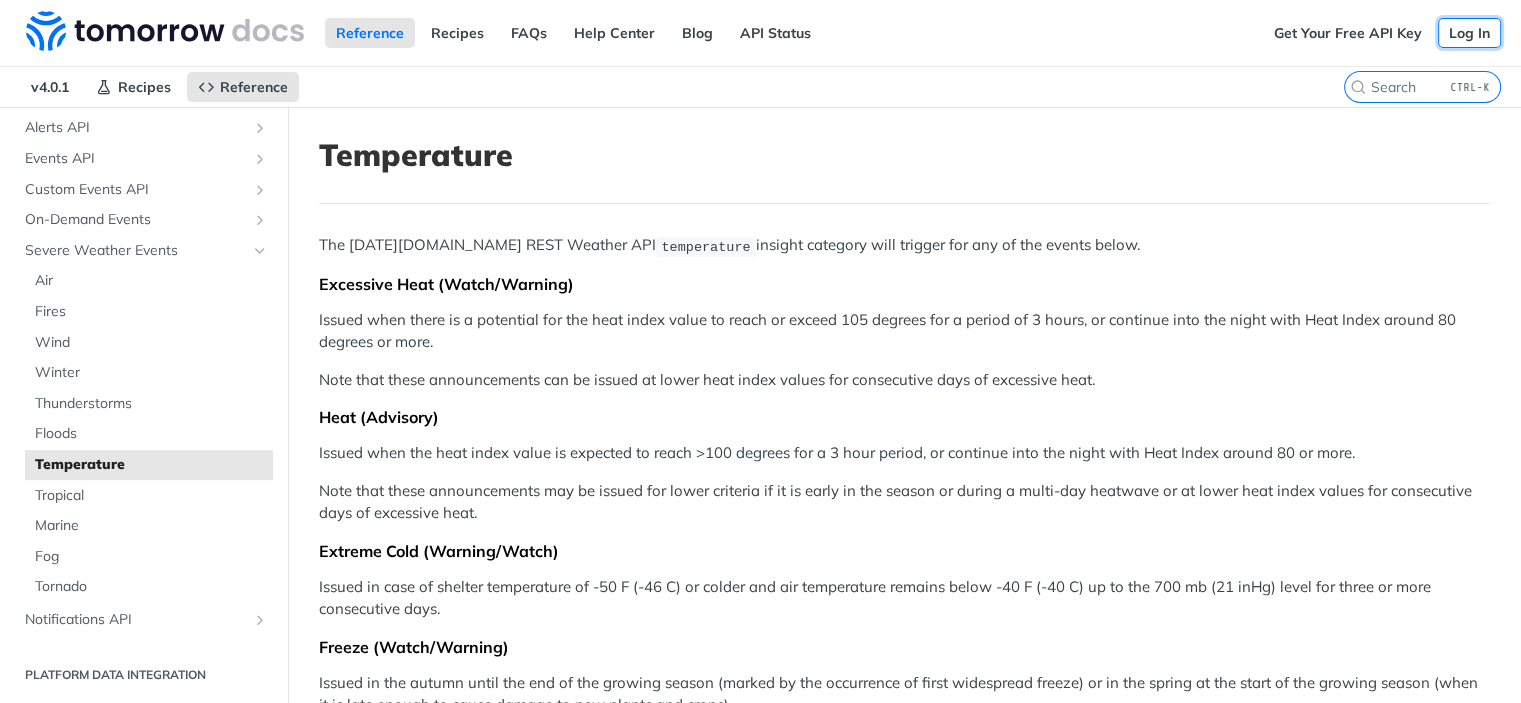 click on "Log In" at bounding box center [1469, 33] 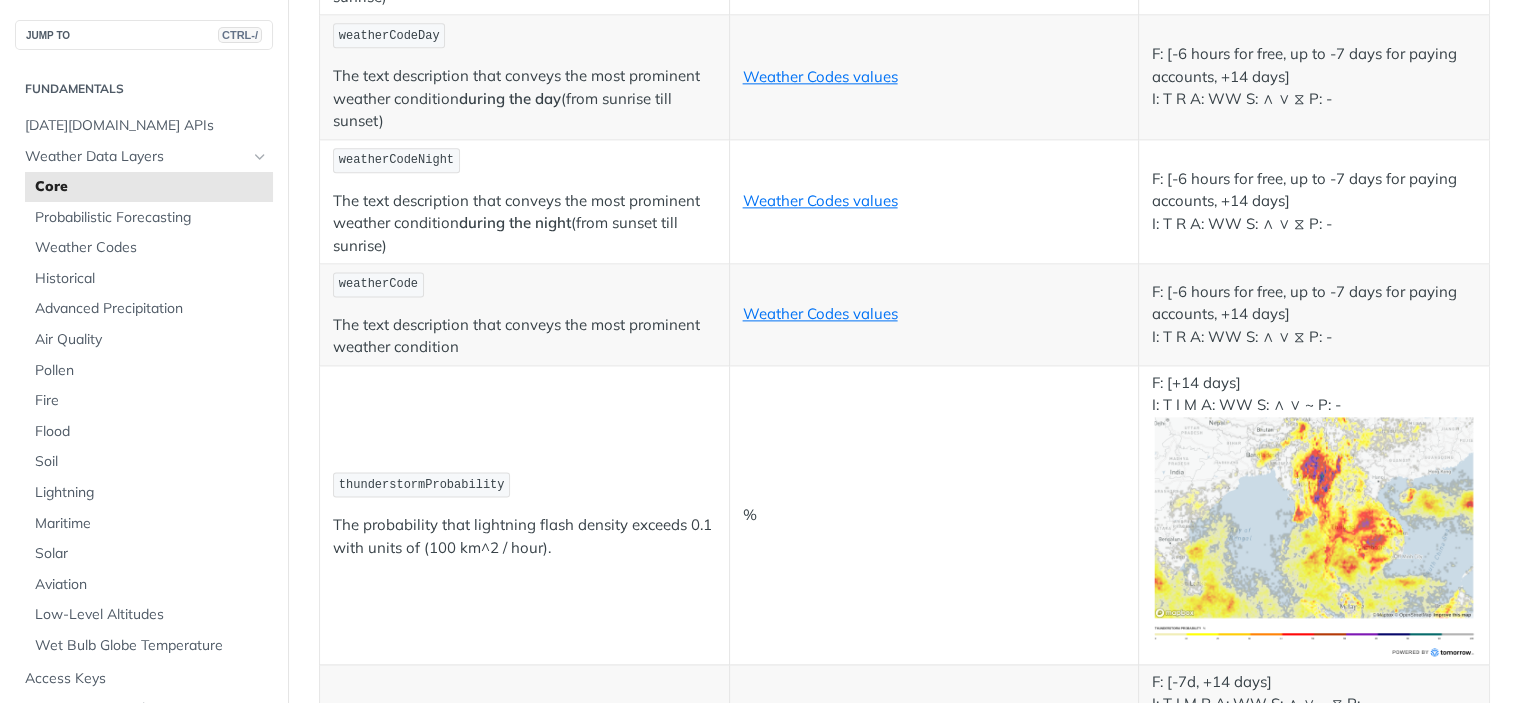 scroll, scrollTop: 9976, scrollLeft: 0, axis: vertical 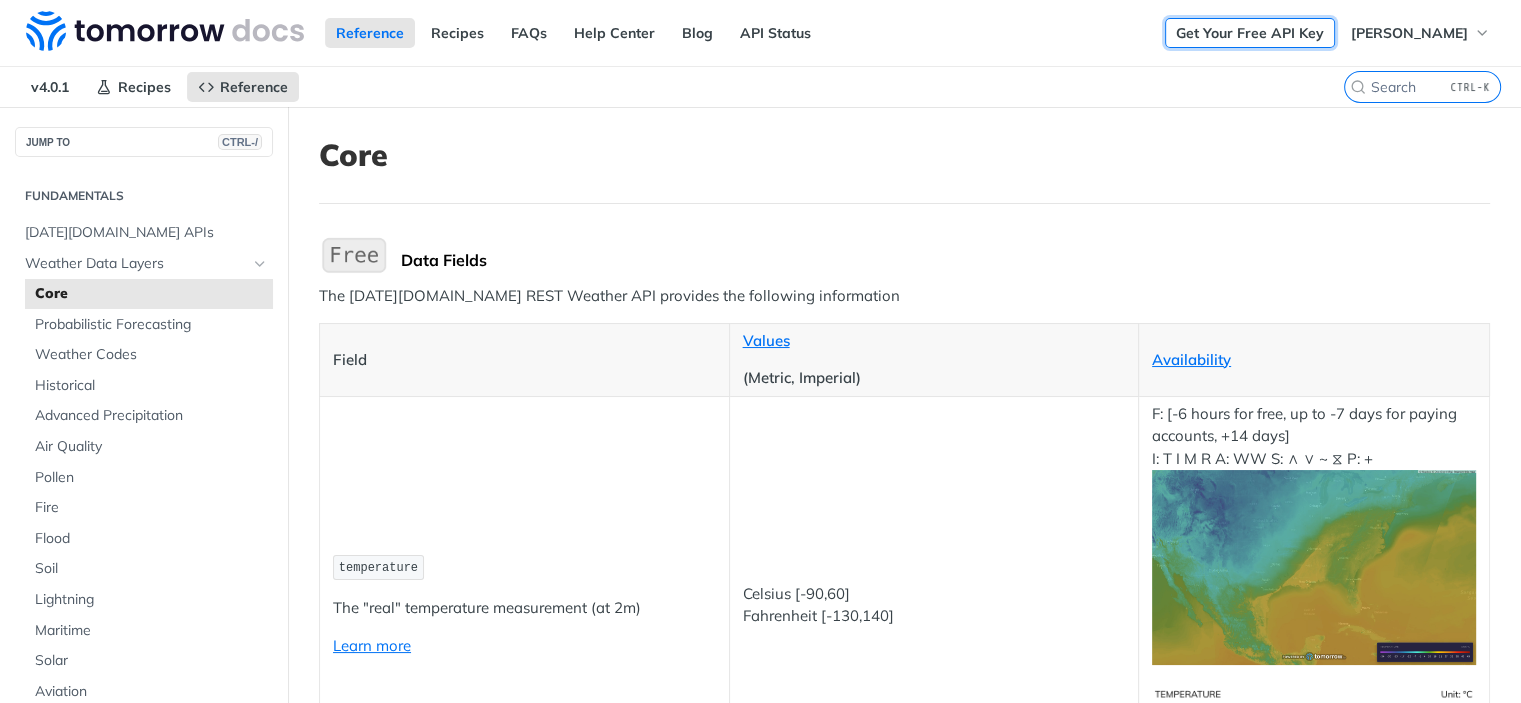 click on "Get Your Free API Key" at bounding box center [1250, 33] 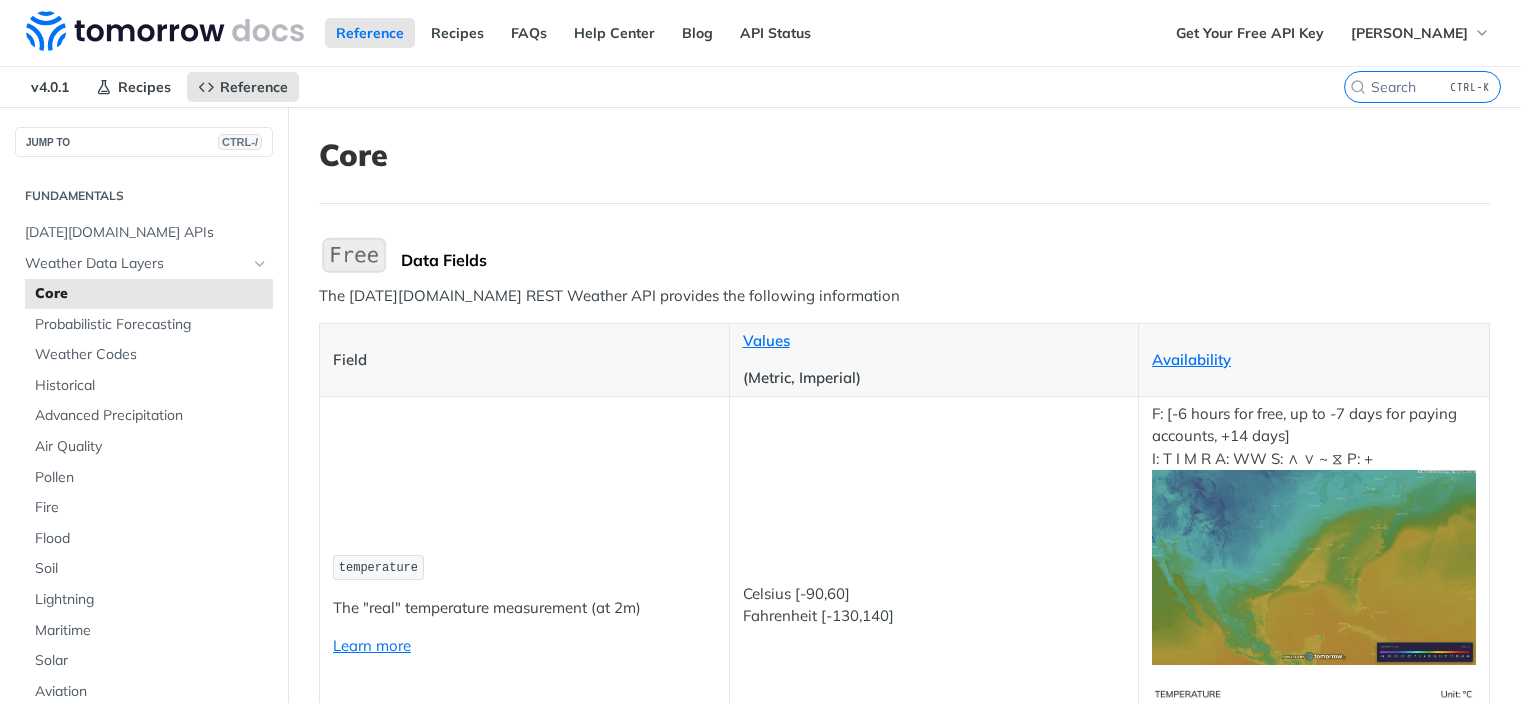 scroll, scrollTop: 0, scrollLeft: 0, axis: both 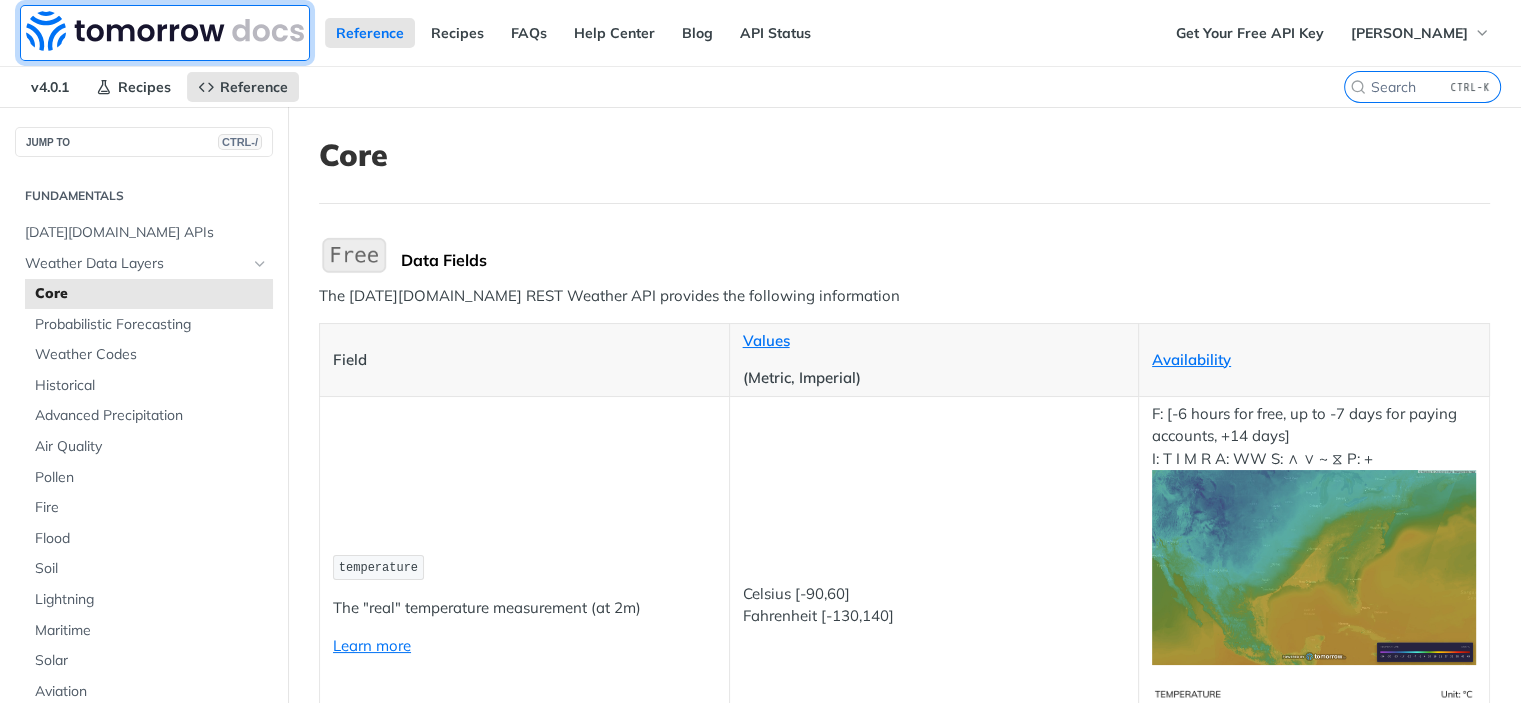 click at bounding box center (165, 31) 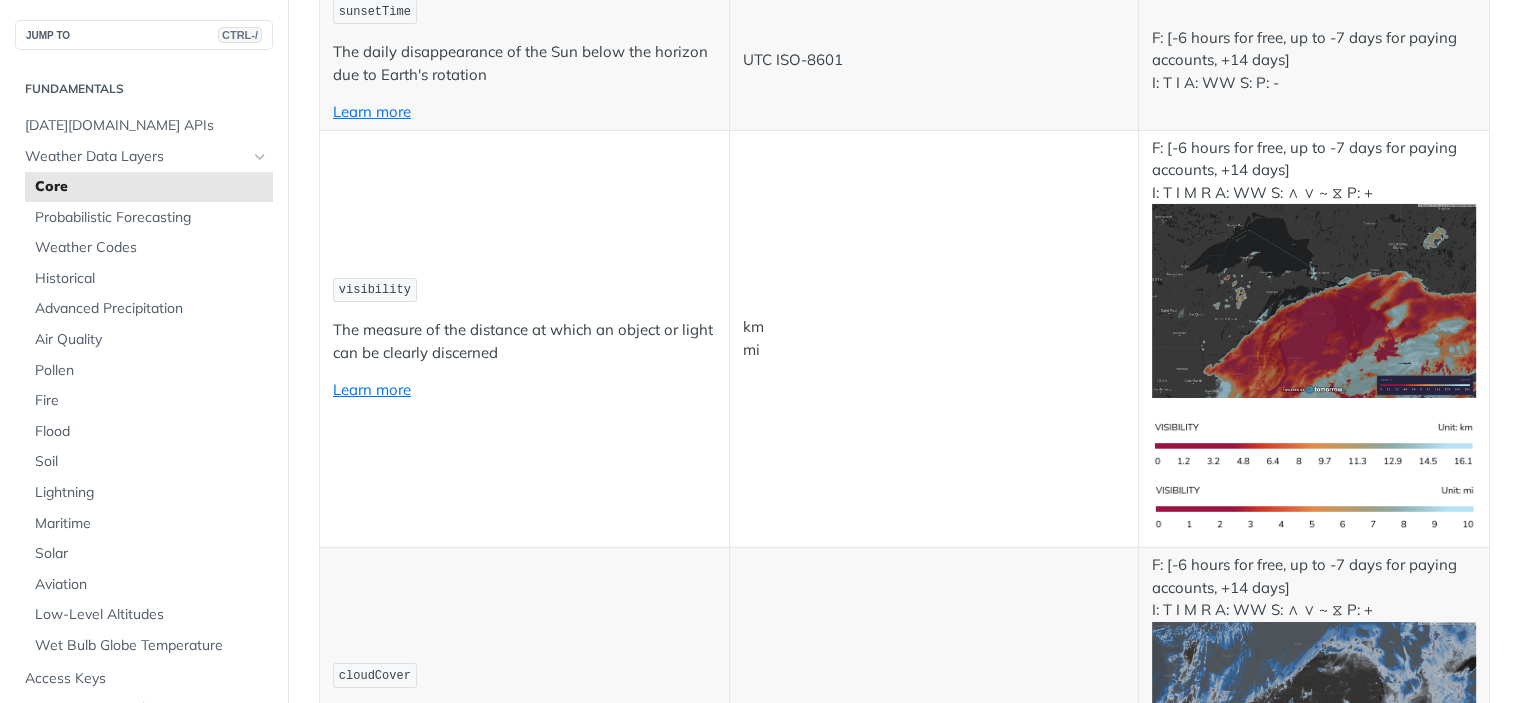 scroll, scrollTop: 7088, scrollLeft: 0, axis: vertical 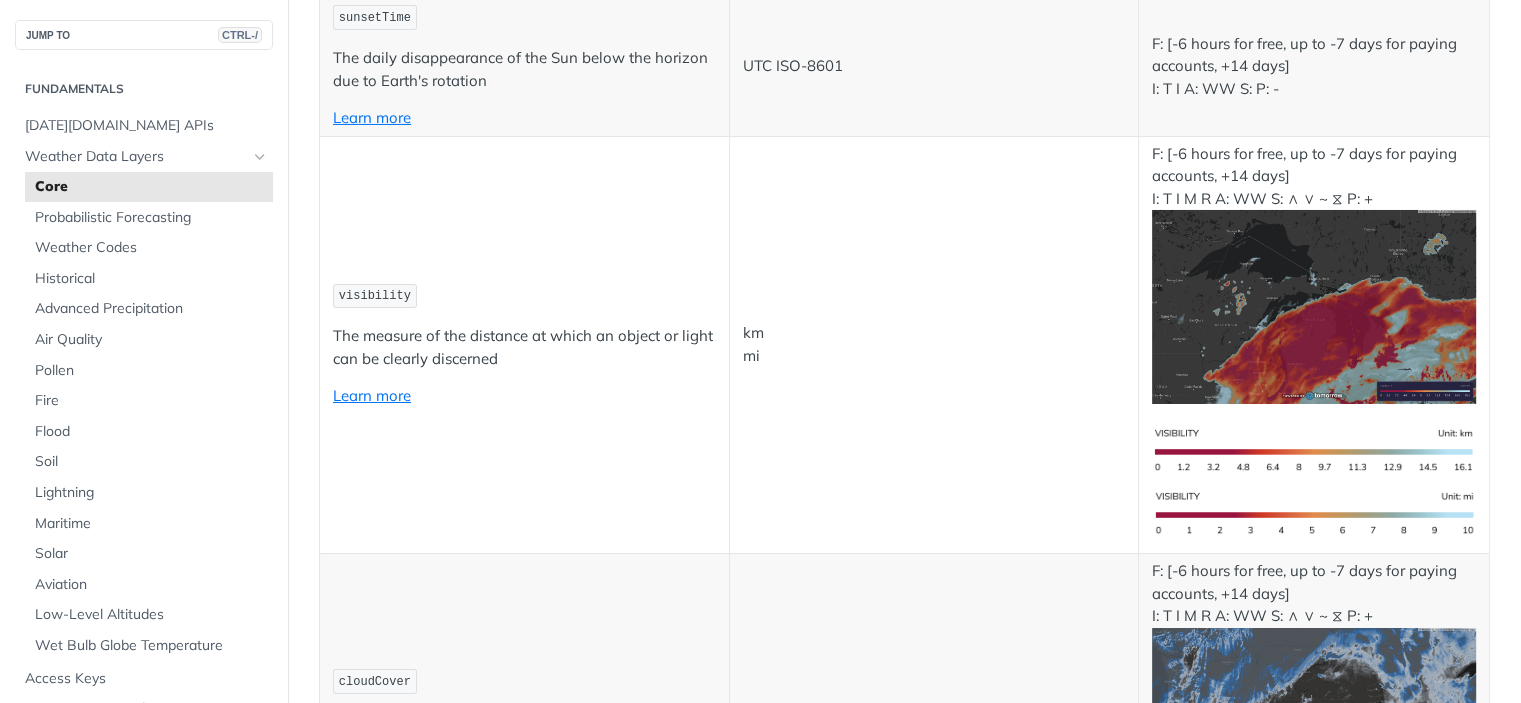 click on "visibility" at bounding box center (375, 296) 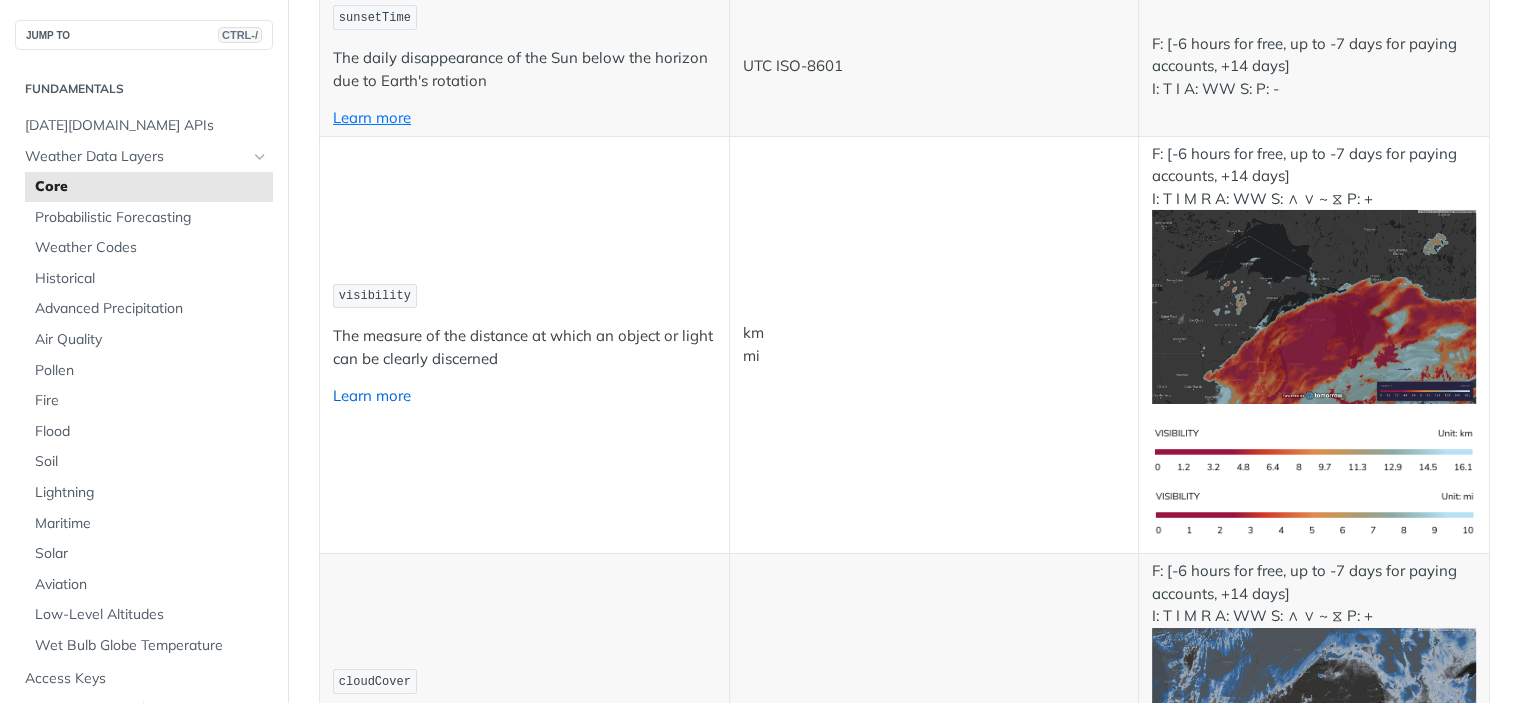 click on "Learn more" at bounding box center (372, 395) 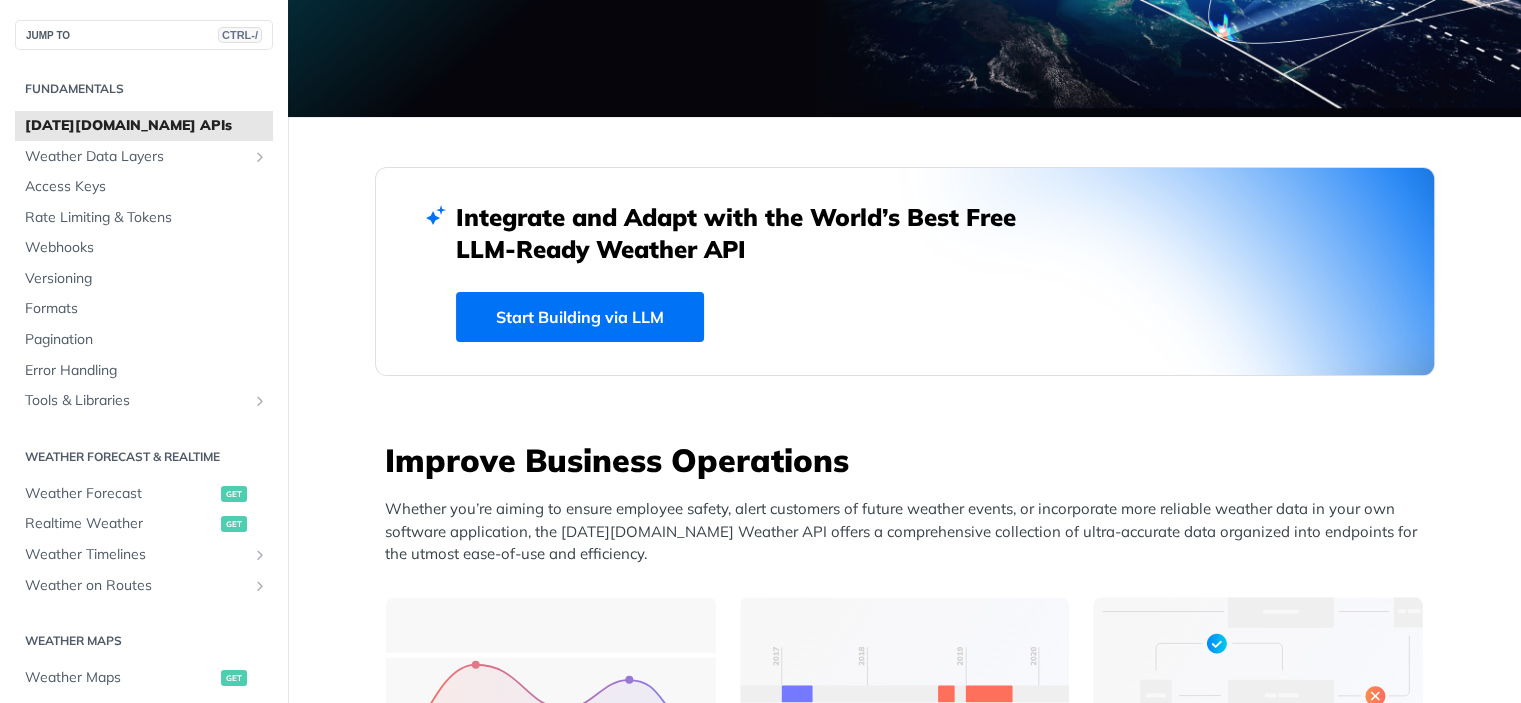 scroll, scrollTop: 392, scrollLeft: 0, axis: vertical 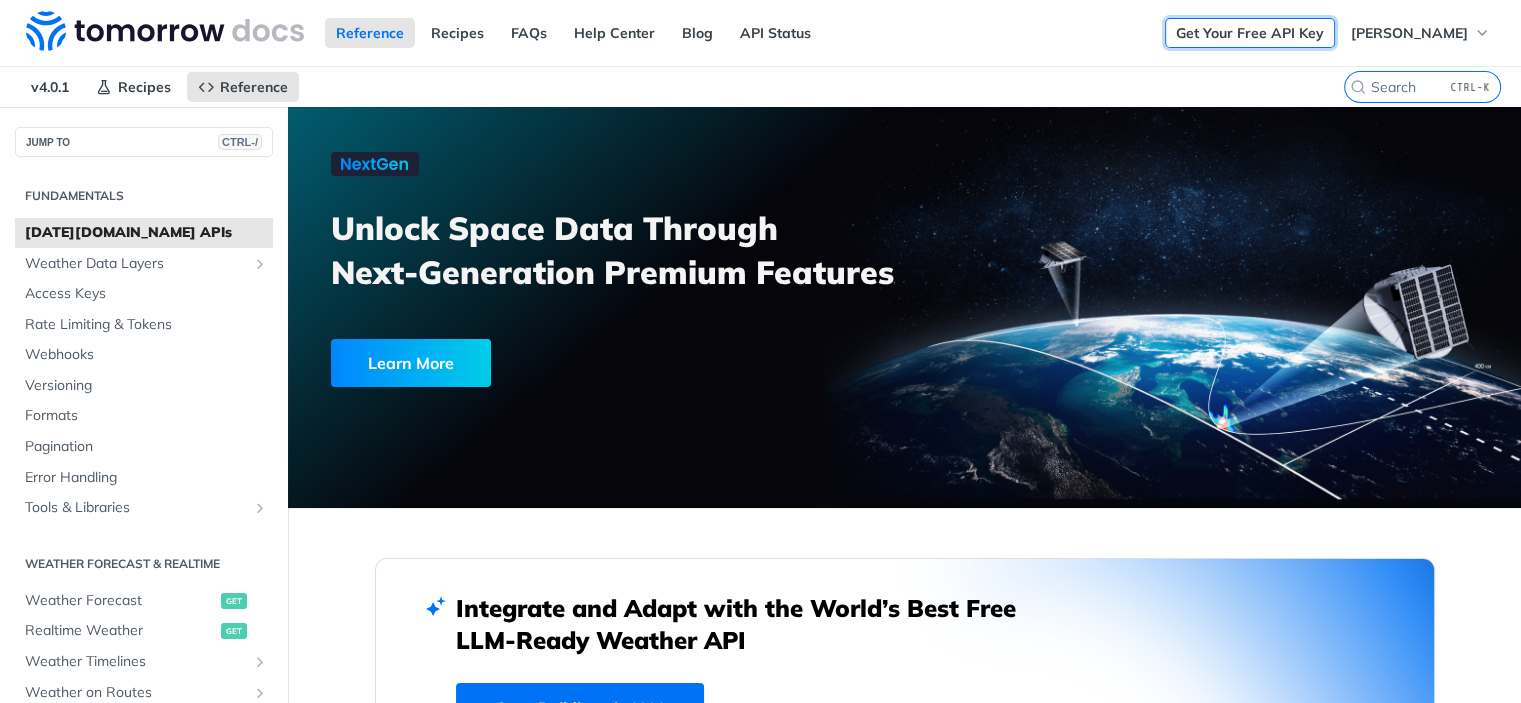 click on "Get Your Free API Key" at bounding box center [1250, 33] 